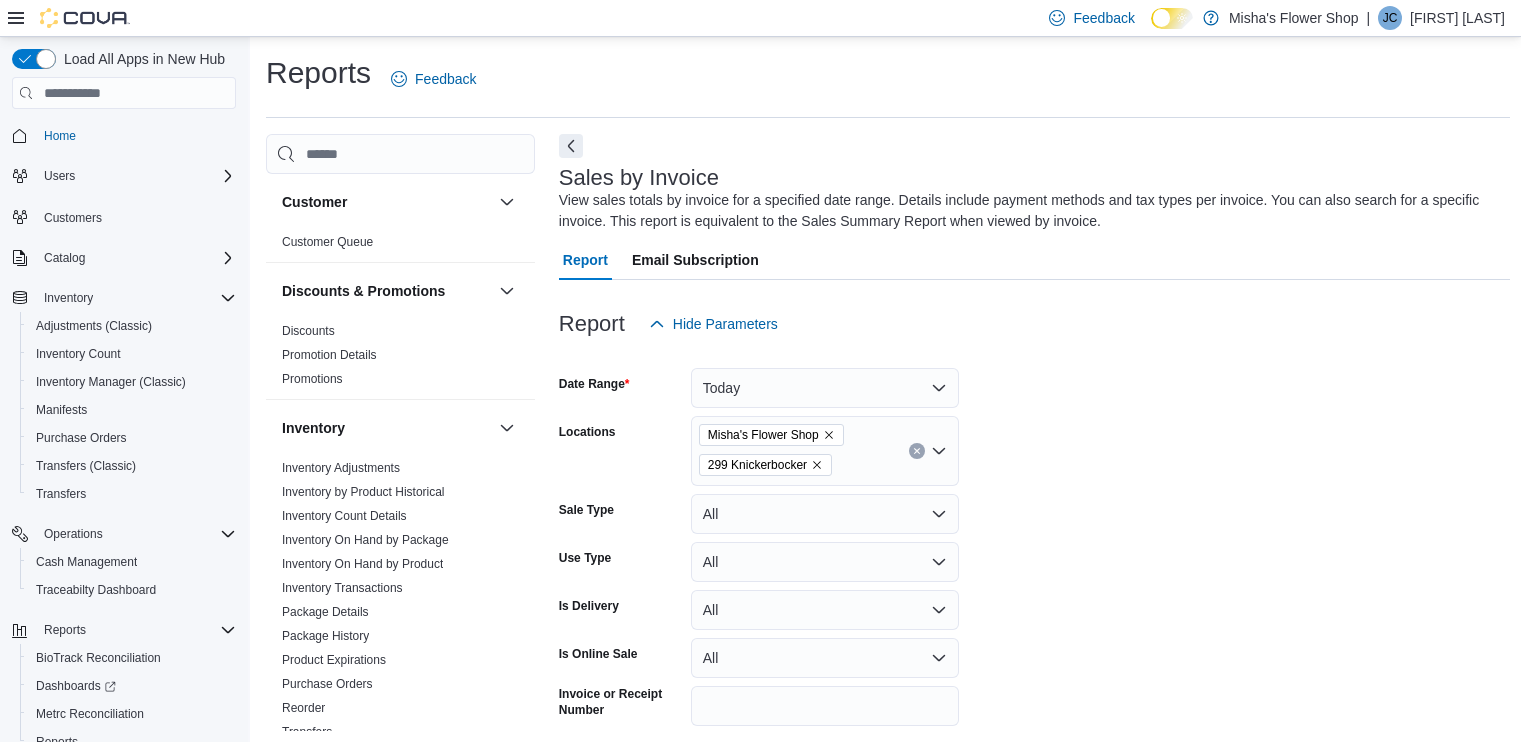 scroll, scrollTop: 697, scrollLeft: 0, axis: vertical 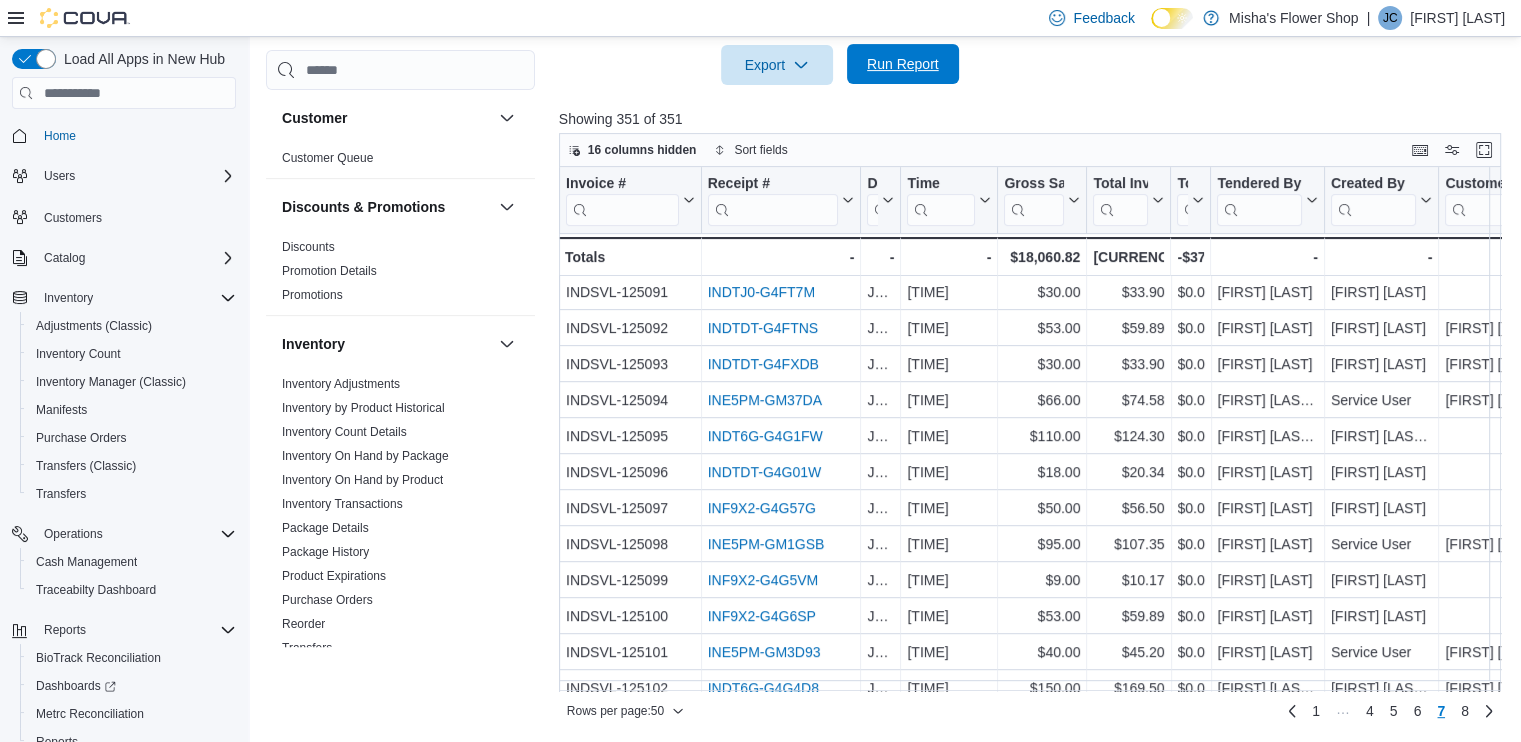 click on "Run Report" at bounding box center [903, 64] 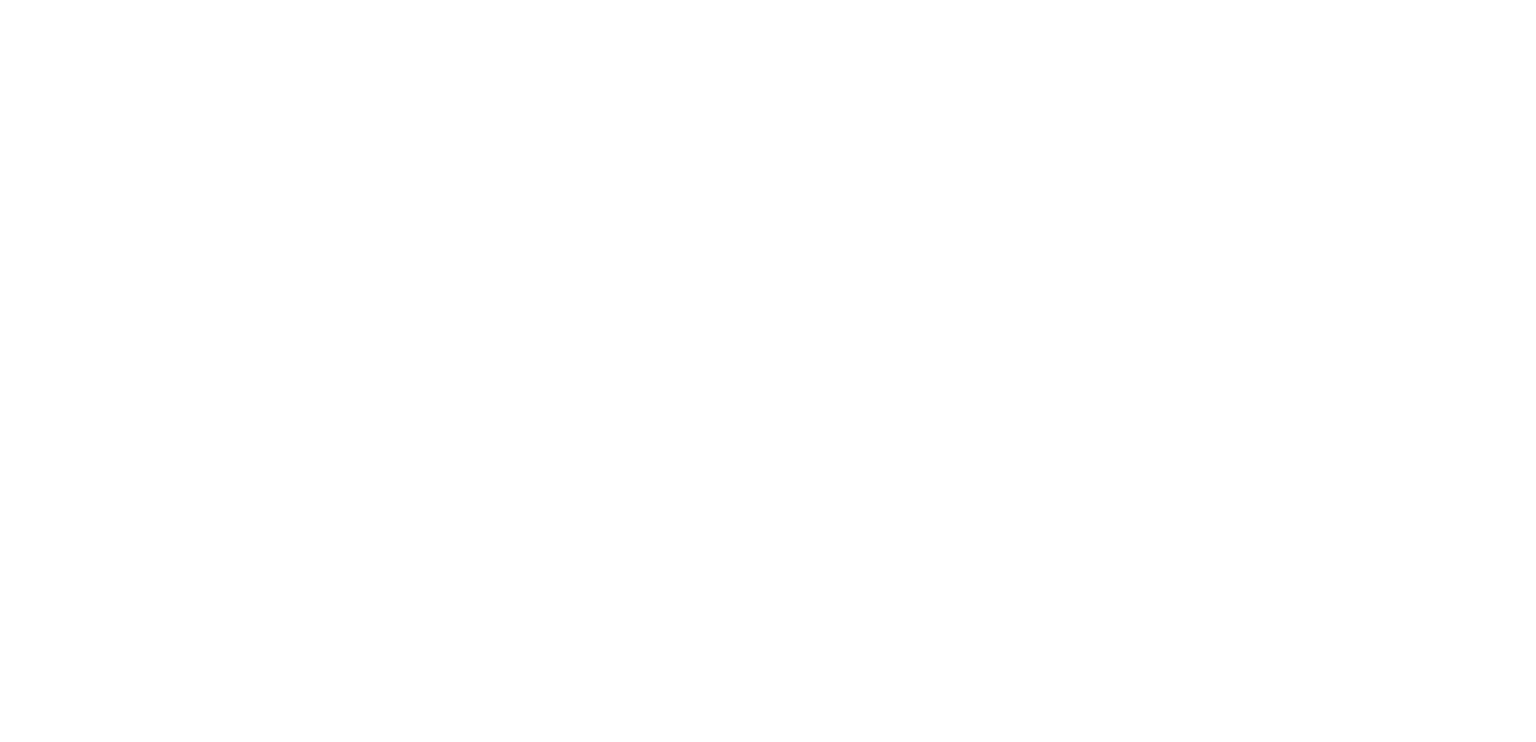scroll, scrollTop: 0, scrollLeft: 0, axis: both 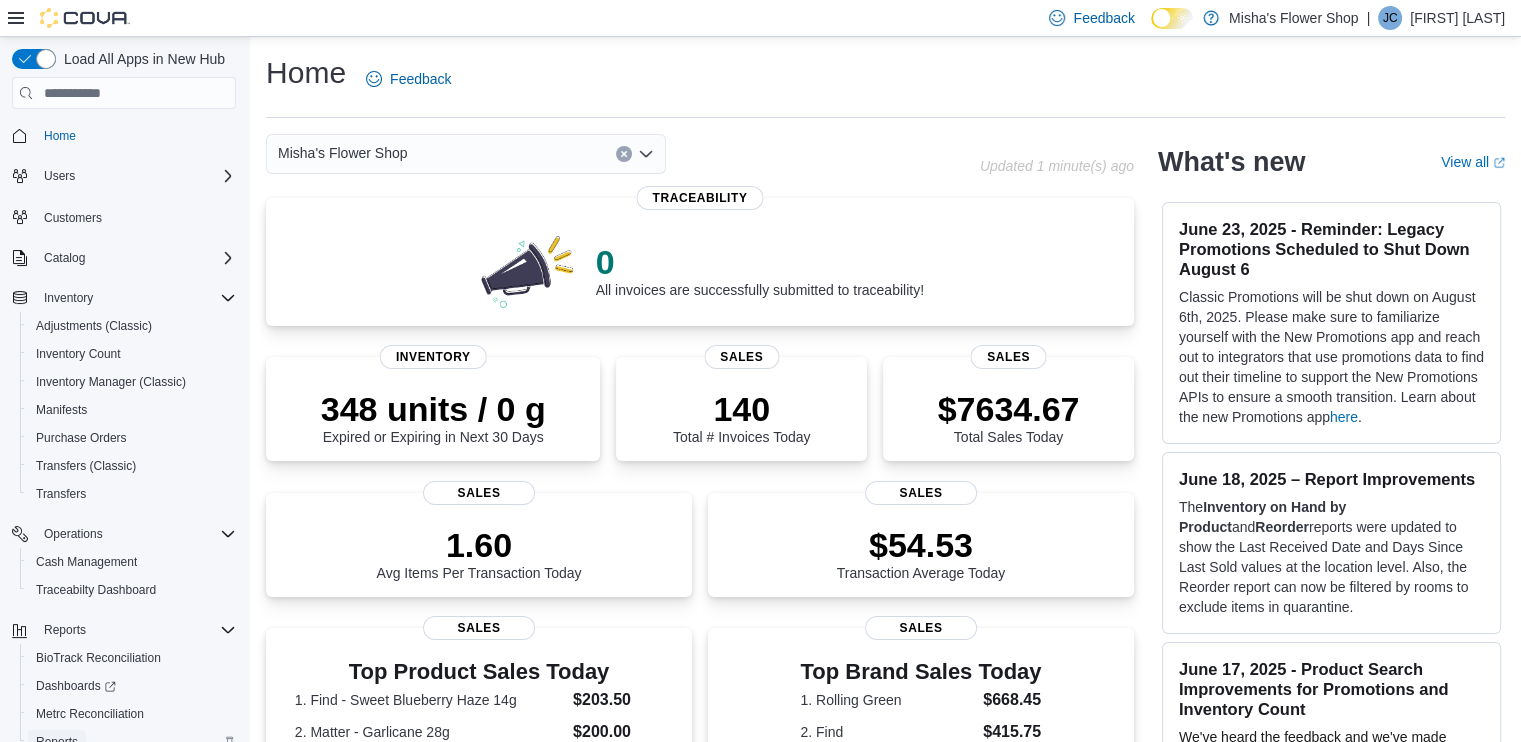 click on "Reports" at bounding box center (57, 742) 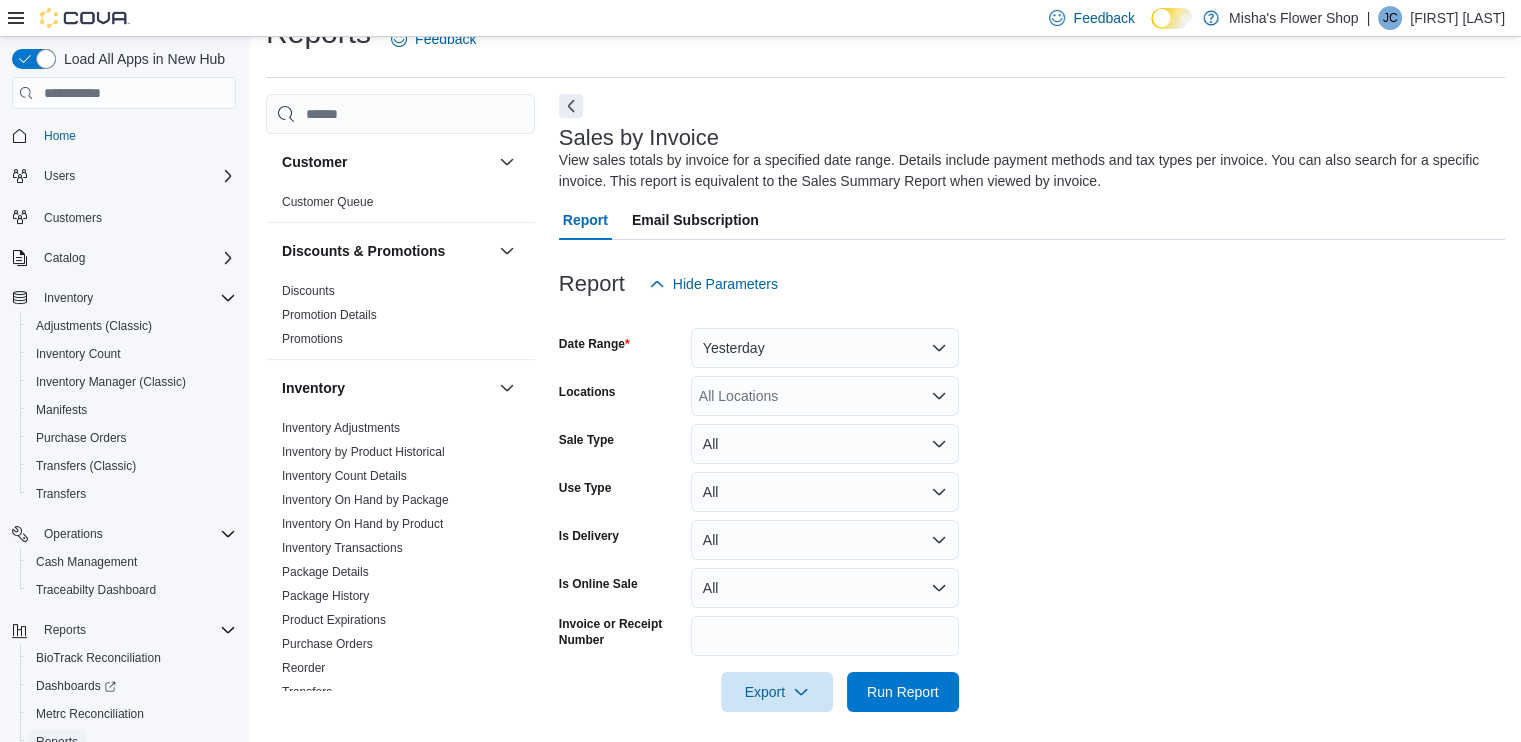 scroll, scrollTop: 49, scrollLeft: 0, axis: vertical 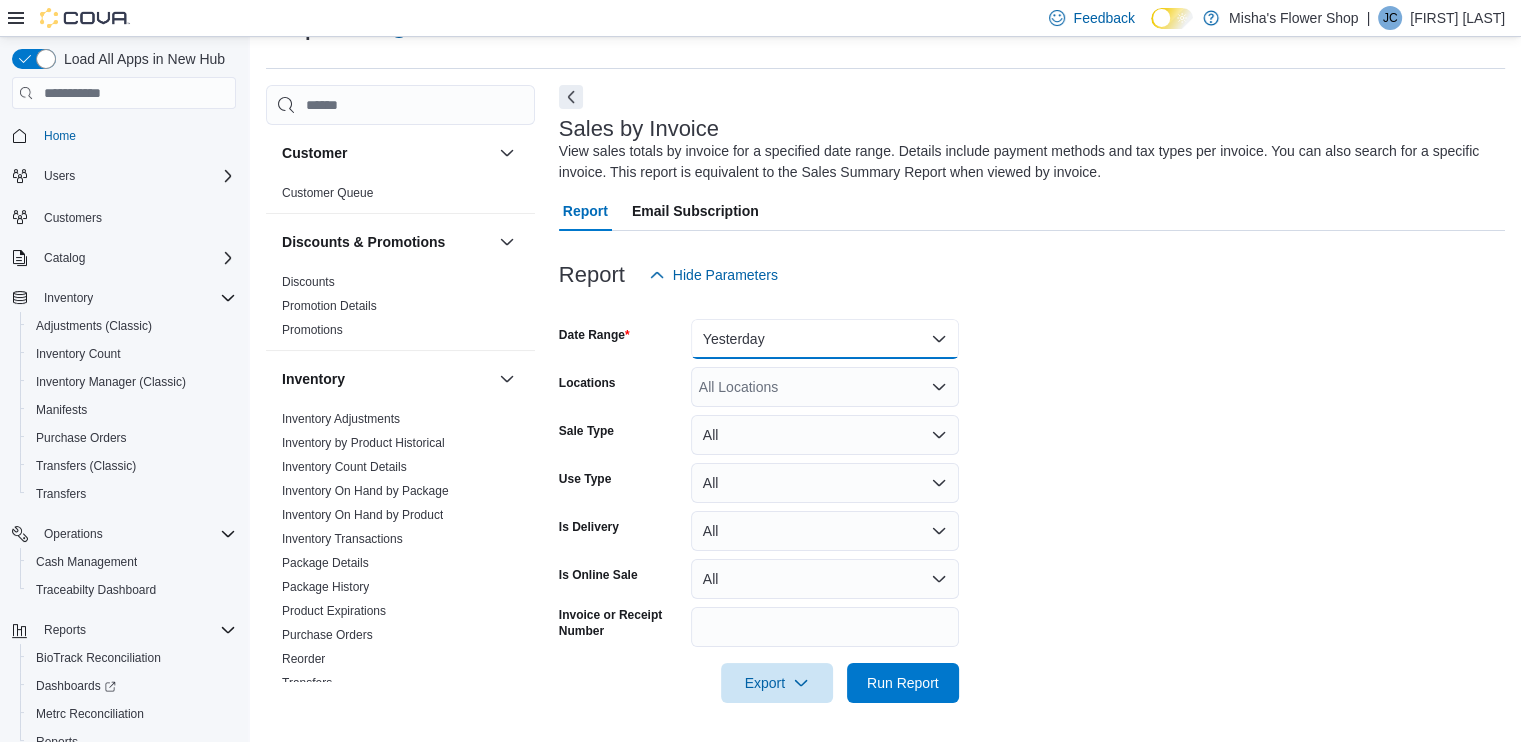 click on "Yesterday" at bounding box center (825, 339) 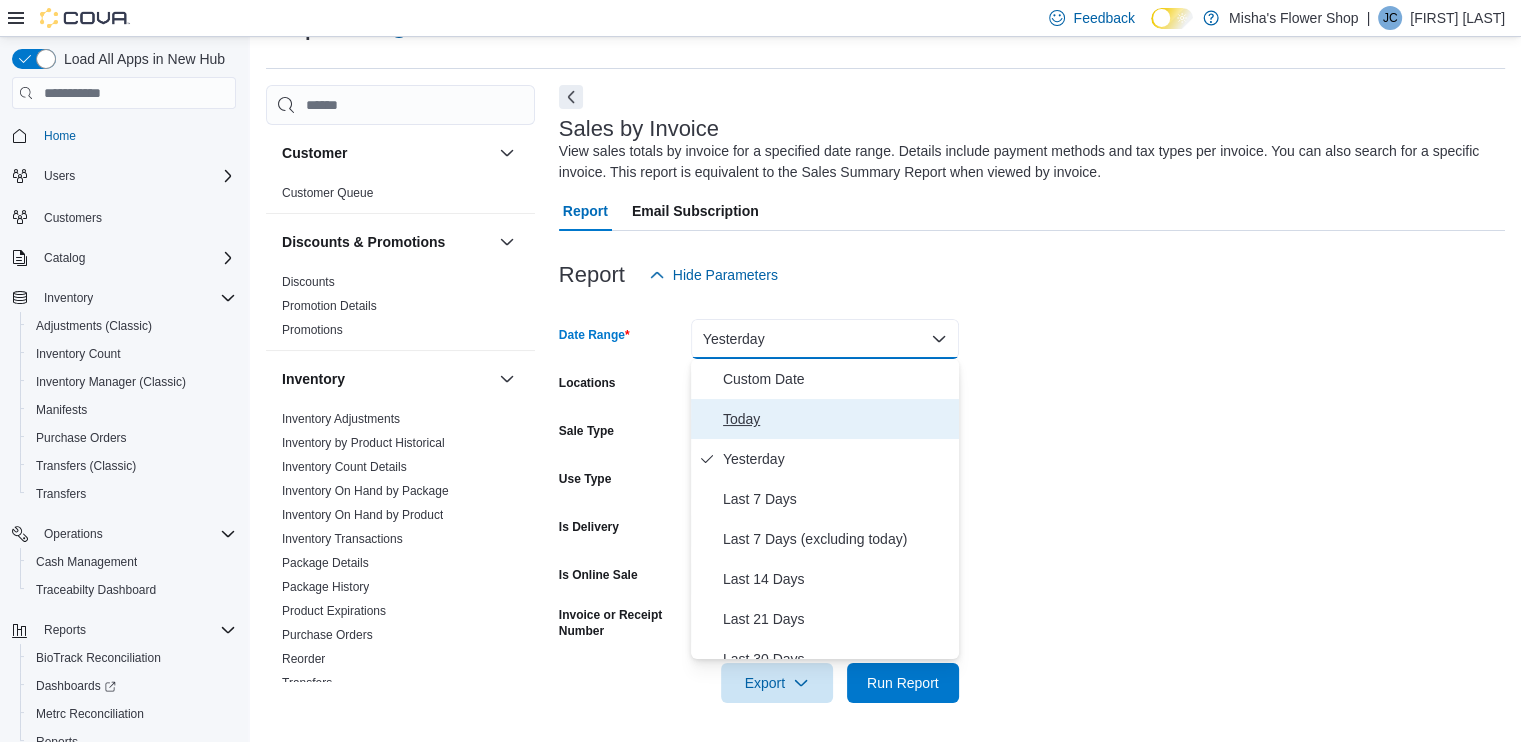 click on "Today" at bounding box center (837, 419) 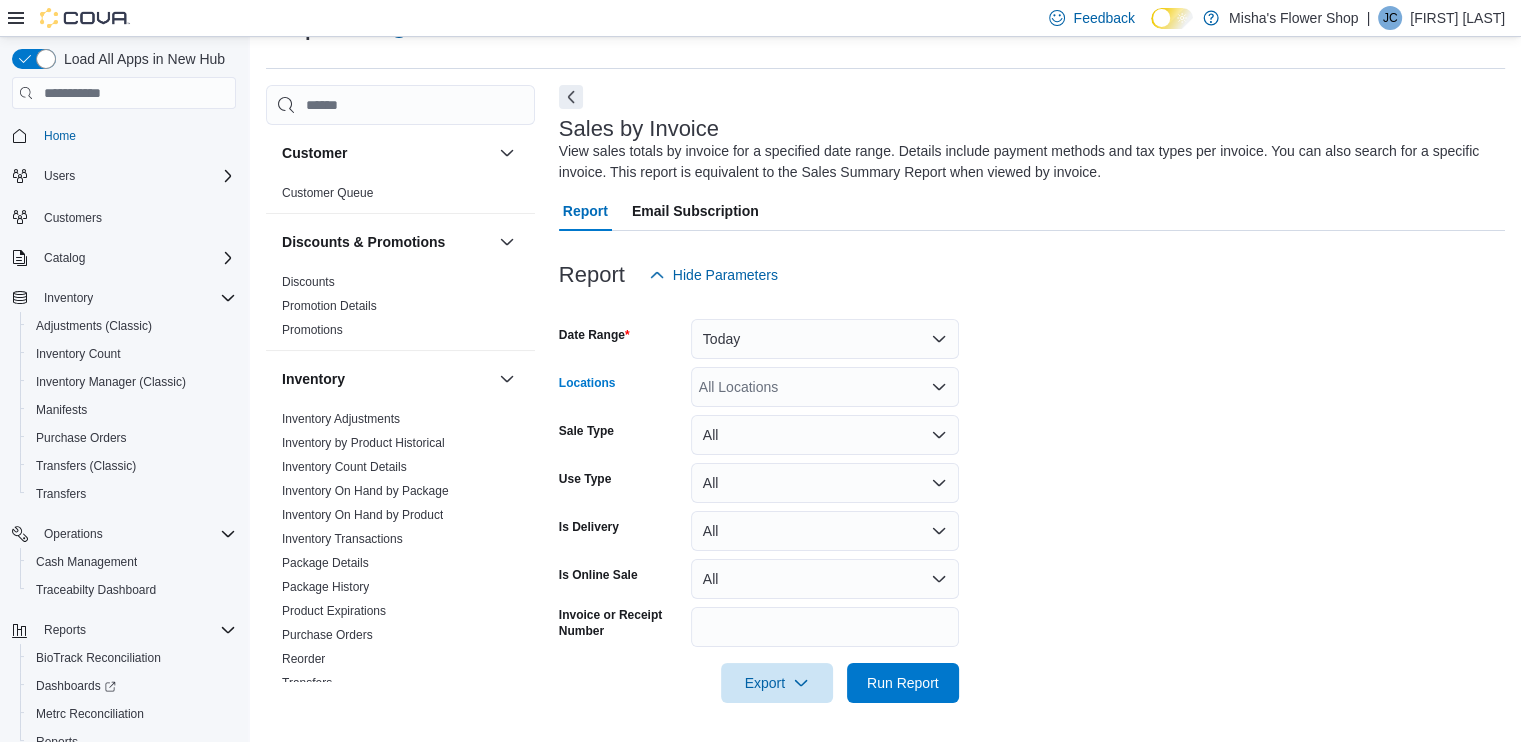 click on "All Locations" at bounding box center [825, 387] 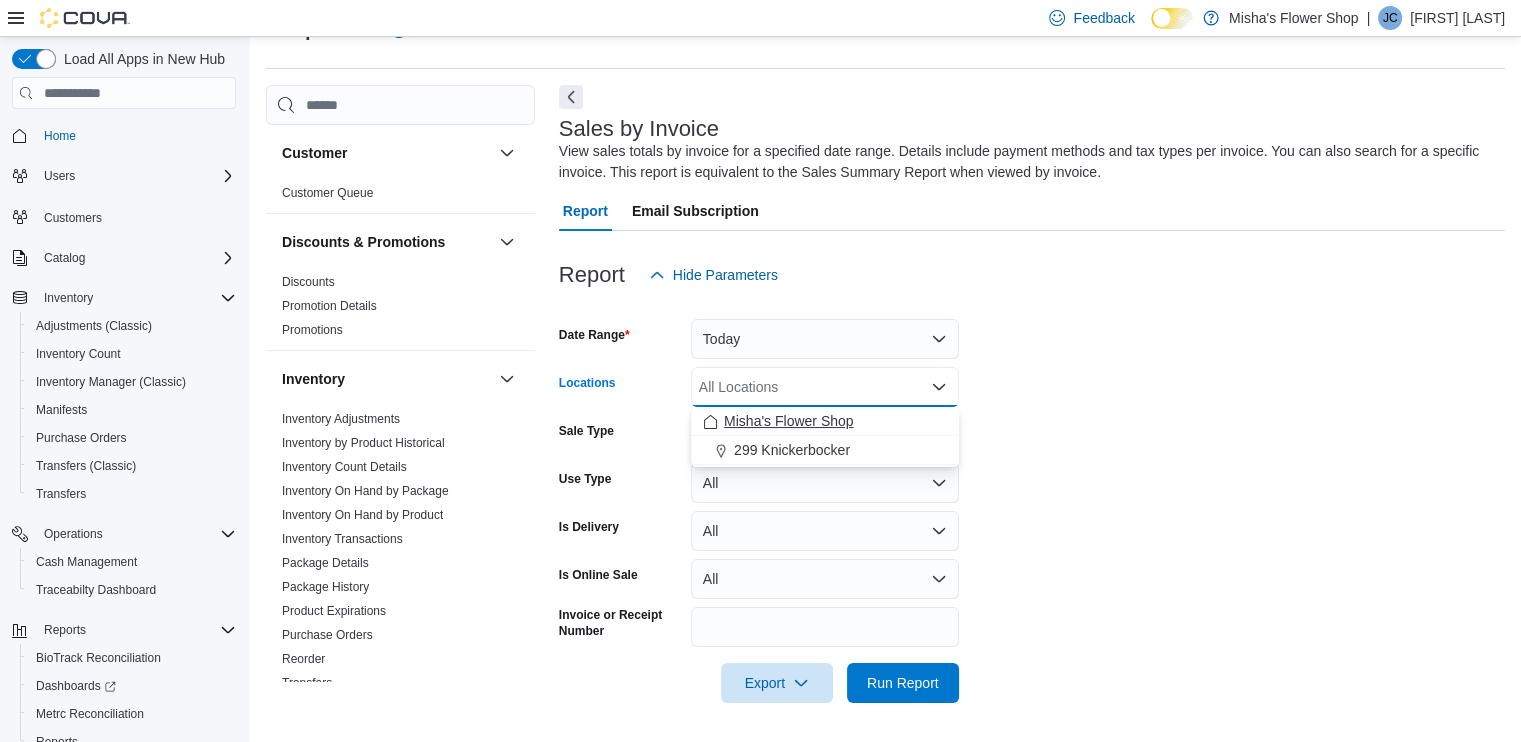 click on "Misha's Flower Shop" at bounding box center (789, 421) 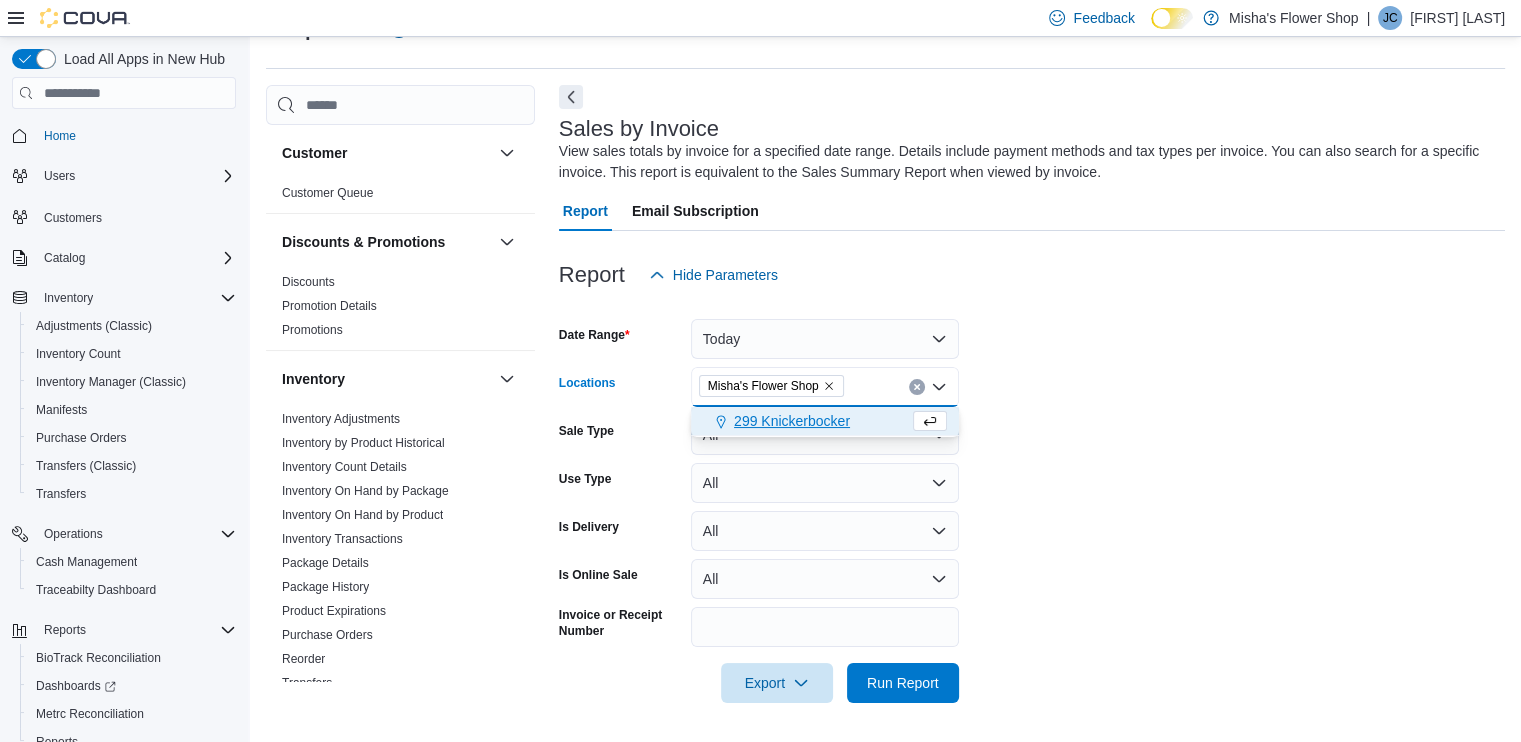 click on "299 Knickerbocker" at bounding box center (792, 421) 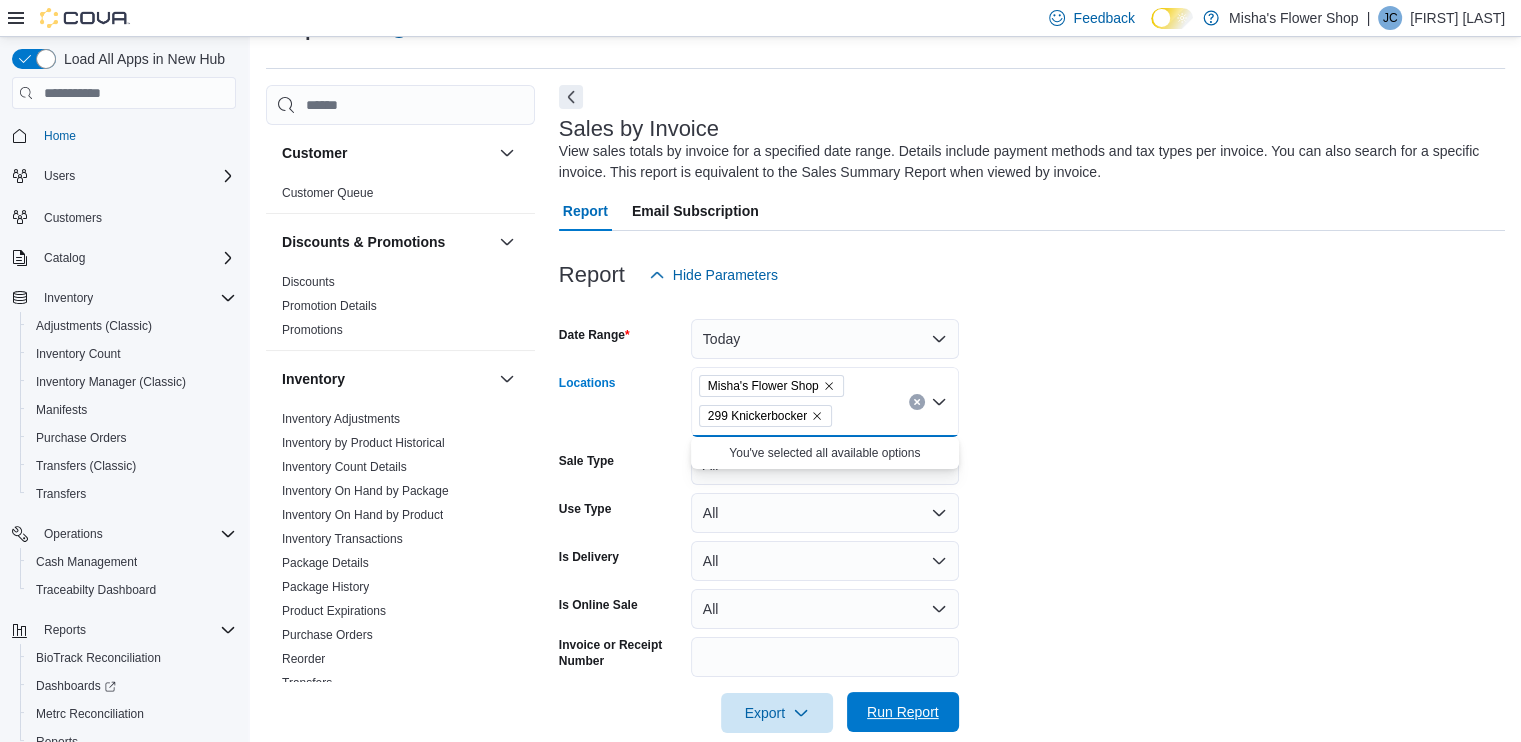 scroll, scrollTop: 44, scrollLeft: 0, axis: vertical 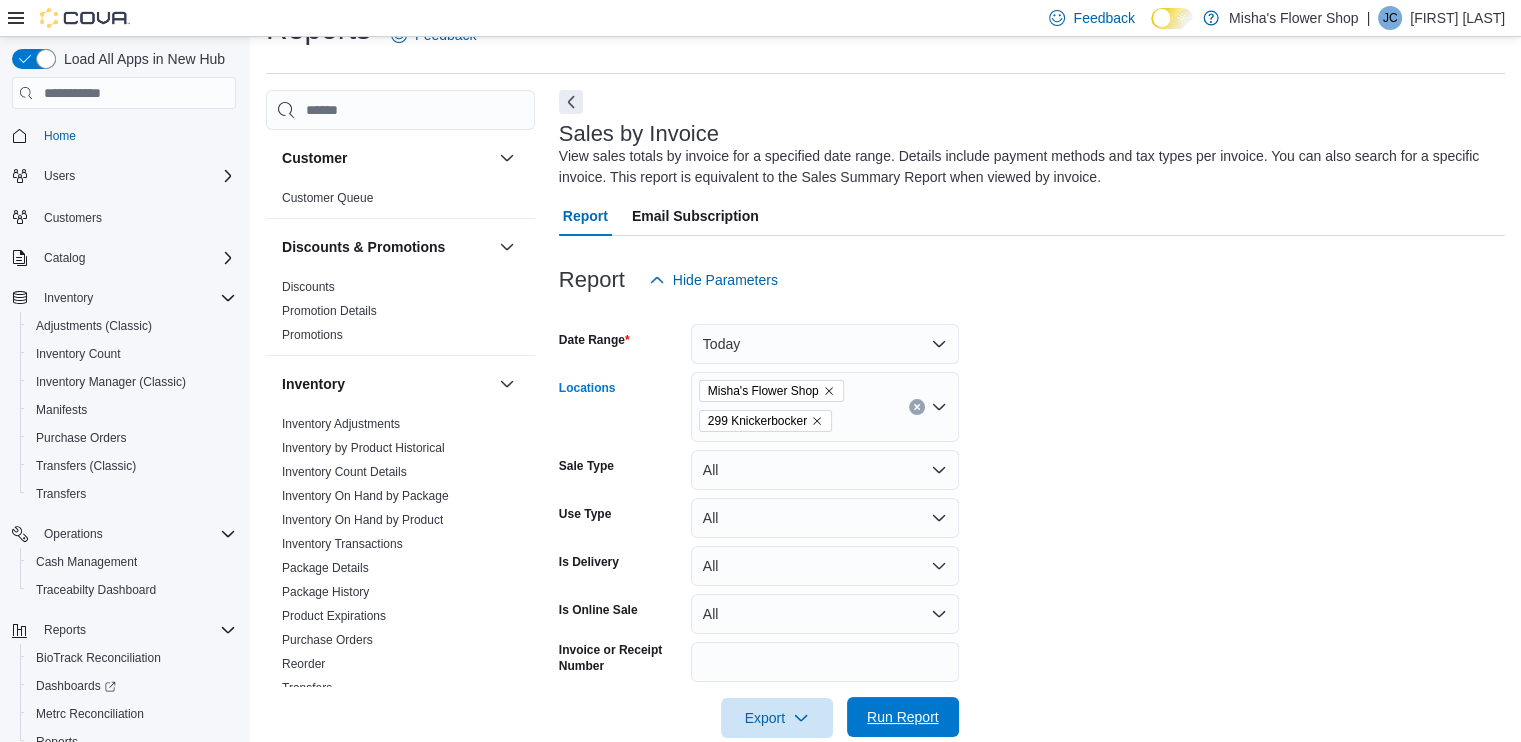 click on "Run Report" at bounding box center (903, 717) 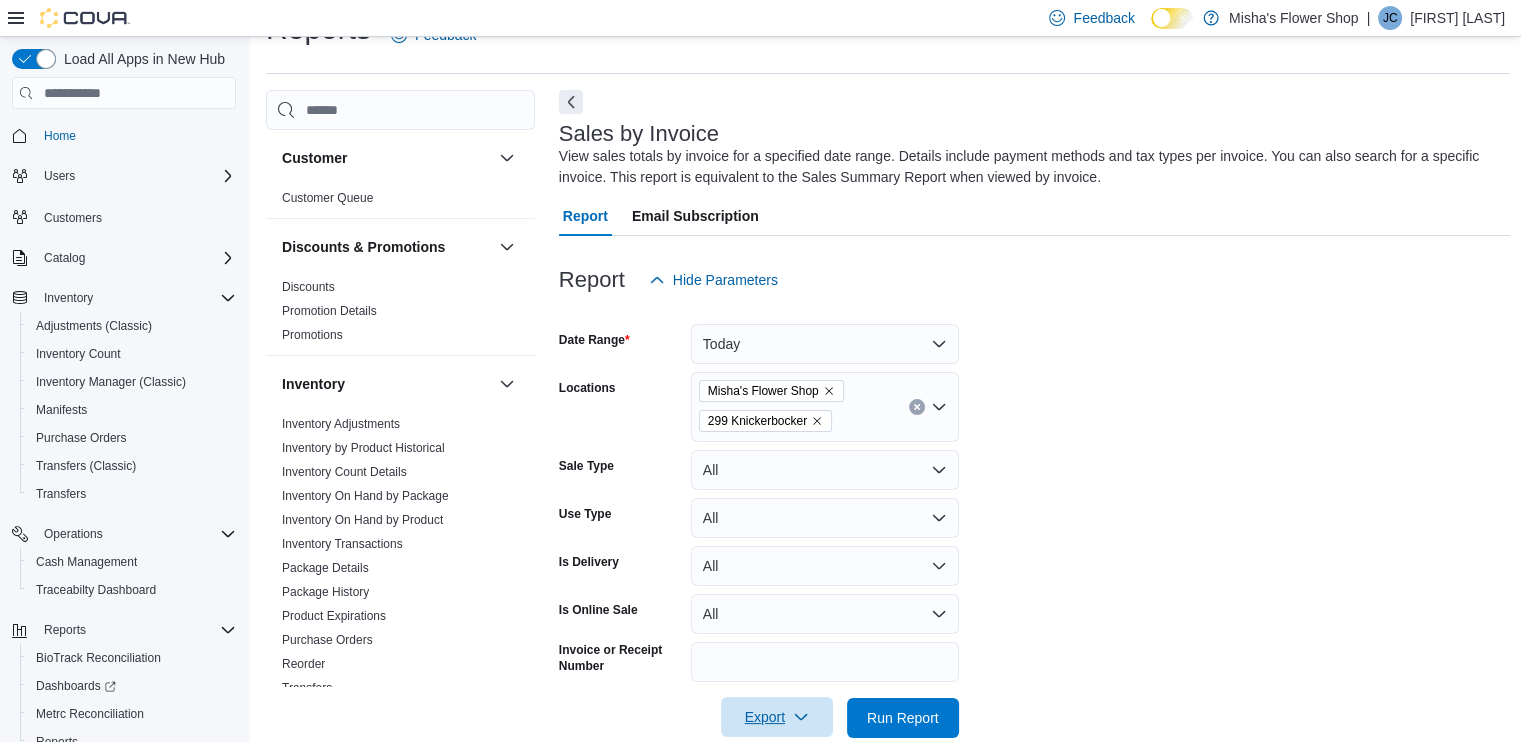 click on "Export" at bounding box center (777, 717) 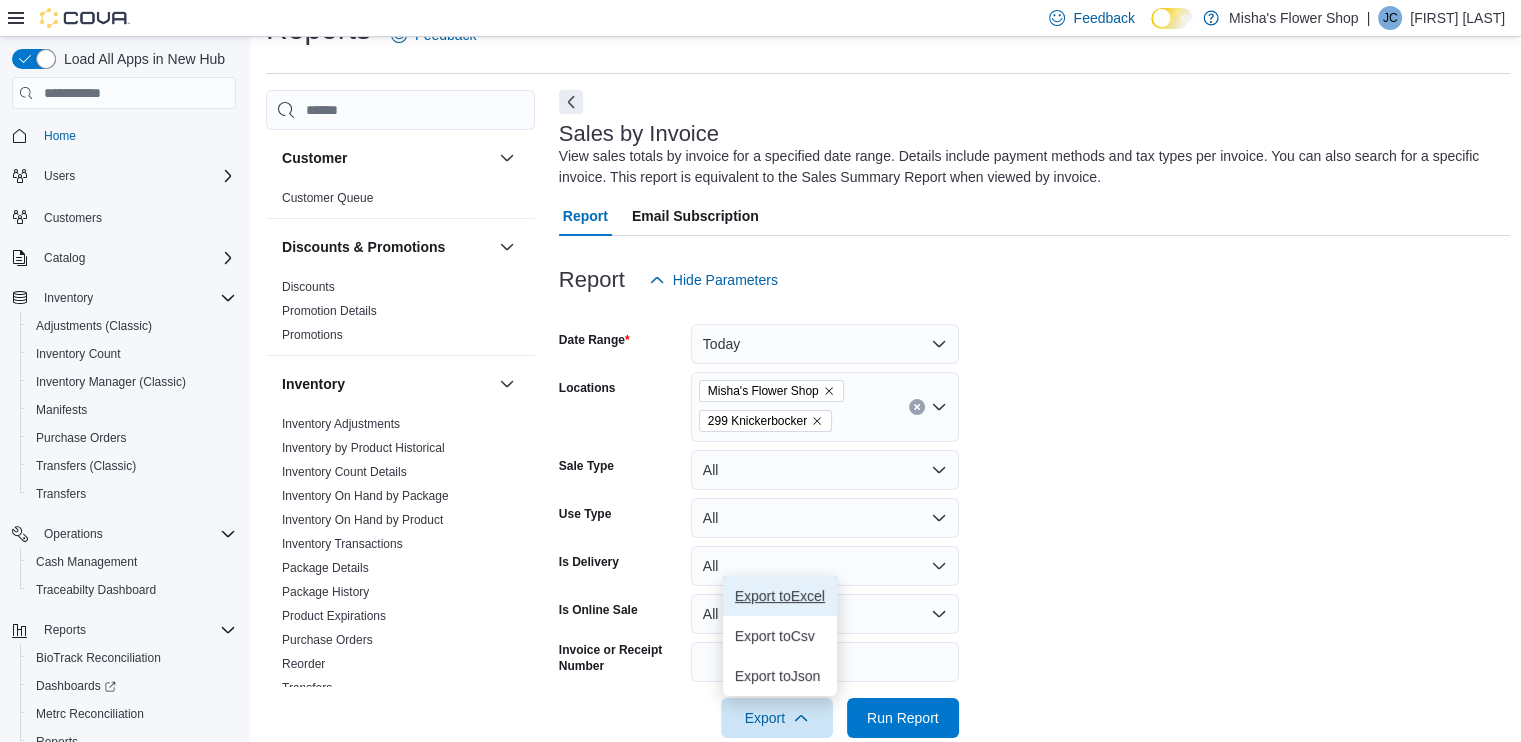 click on "Export to  Excel" at bounding box center (780, 596) 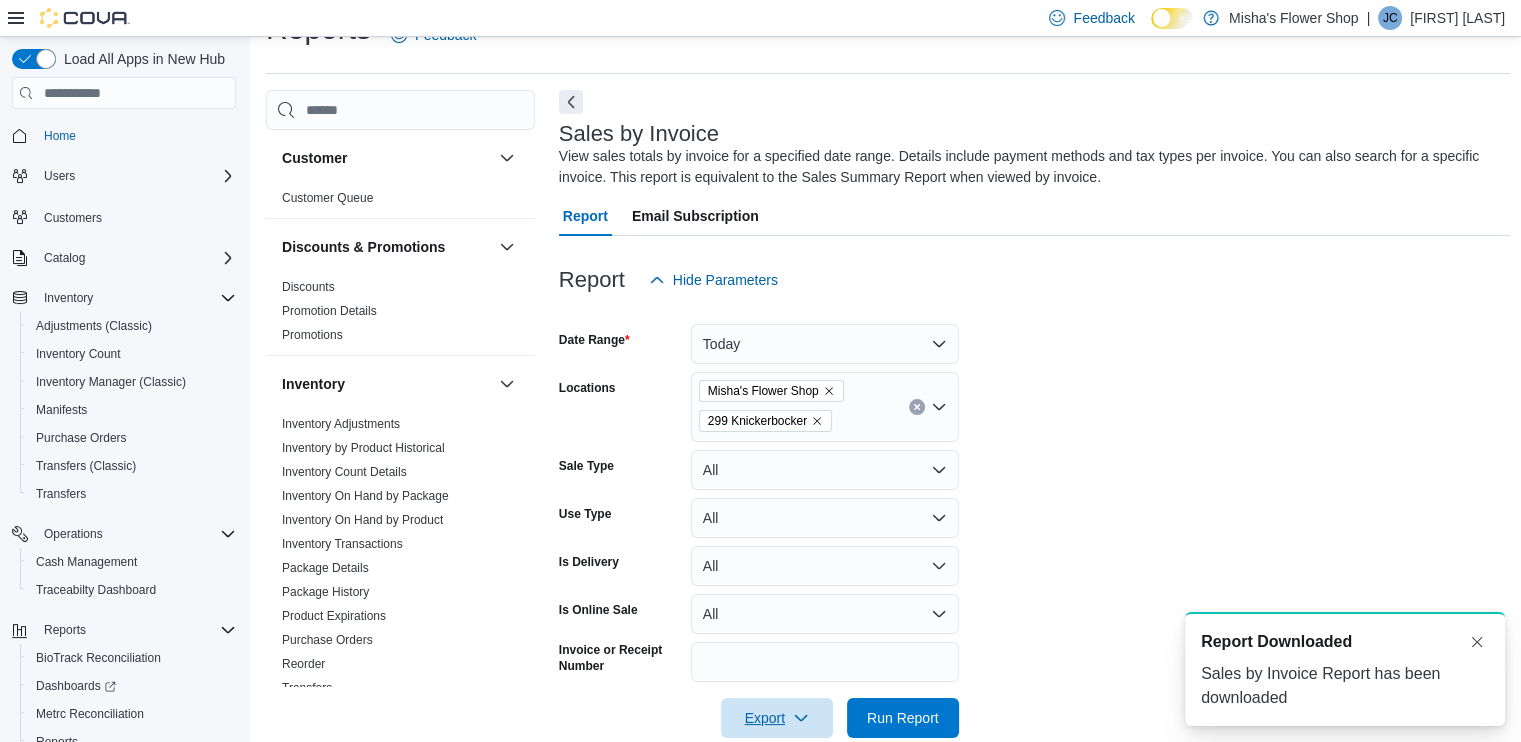 scroll, scrollTop: 0, scrollLeft: 0, axis: both 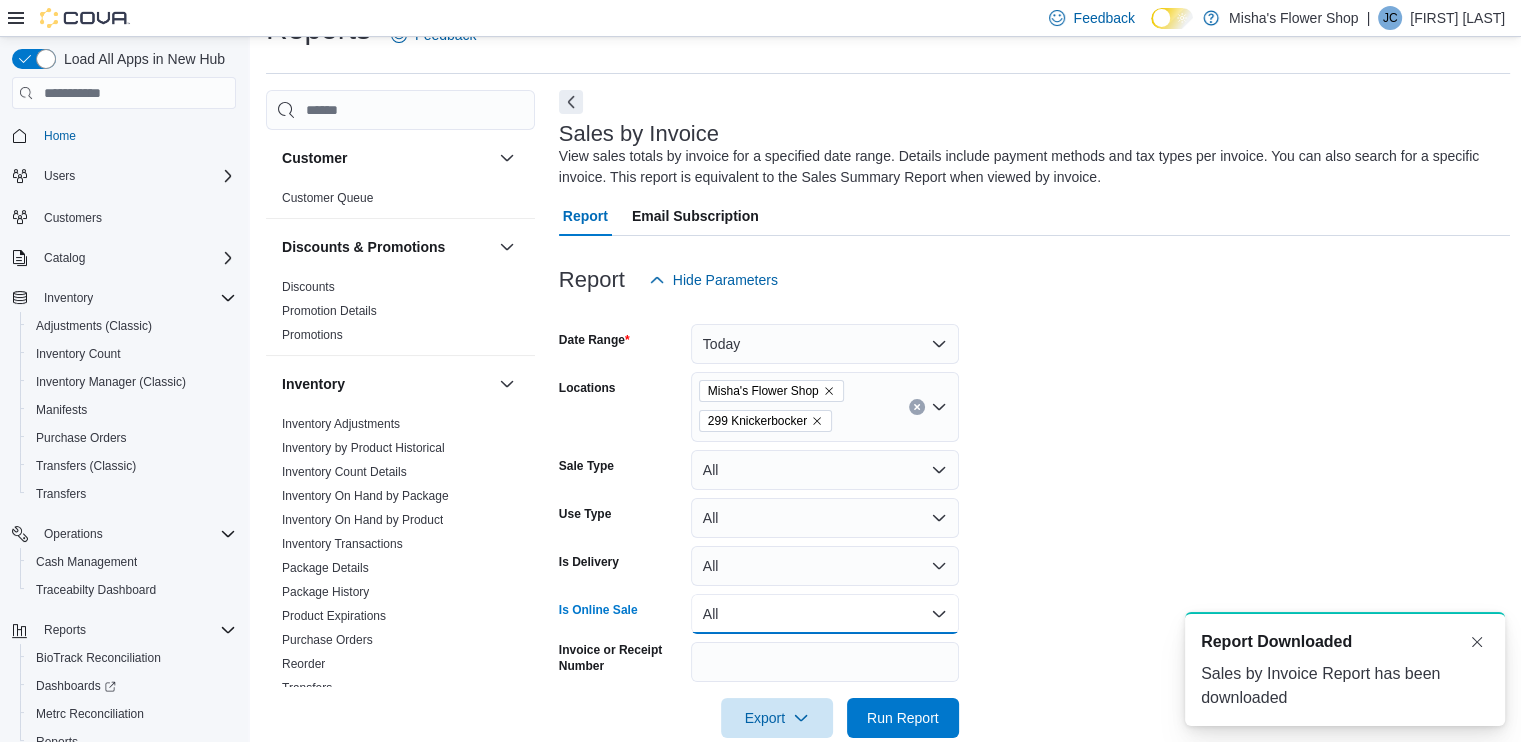 click on "All" at bounding box center (825, 614) 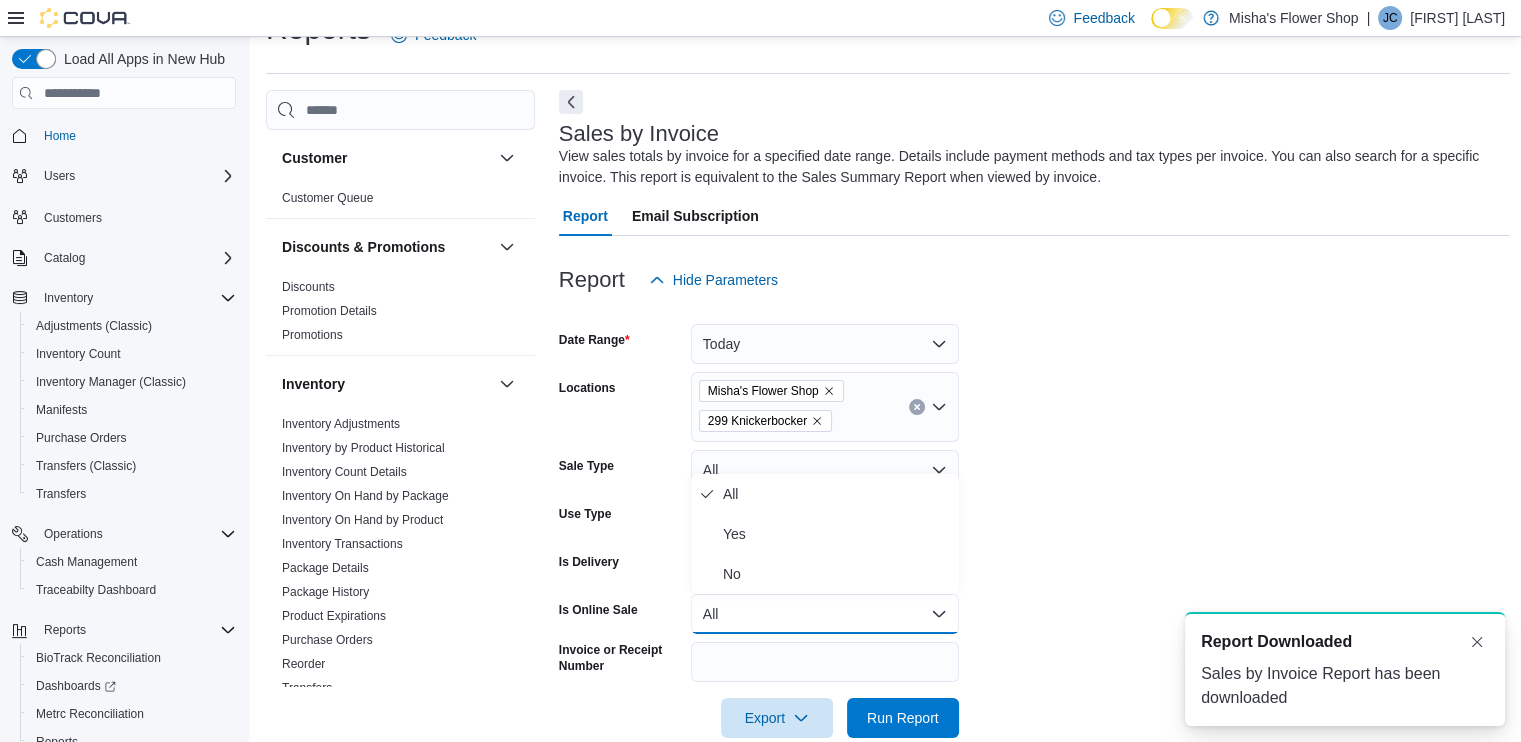 click on "Reports Feedback" at bounding box center (888, 41) 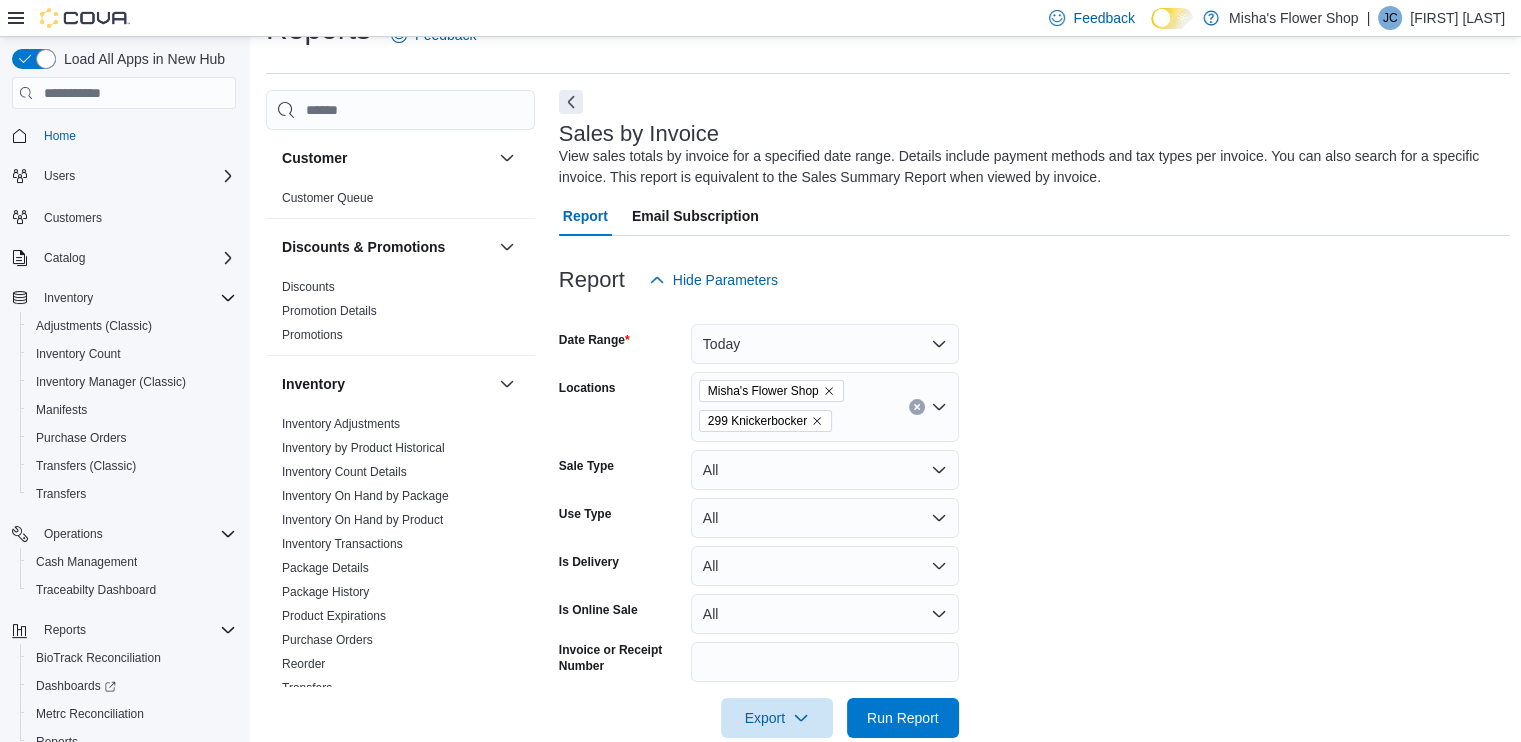 scroll, scrollTop: 697, scrollLeft: 0, axis: vertical 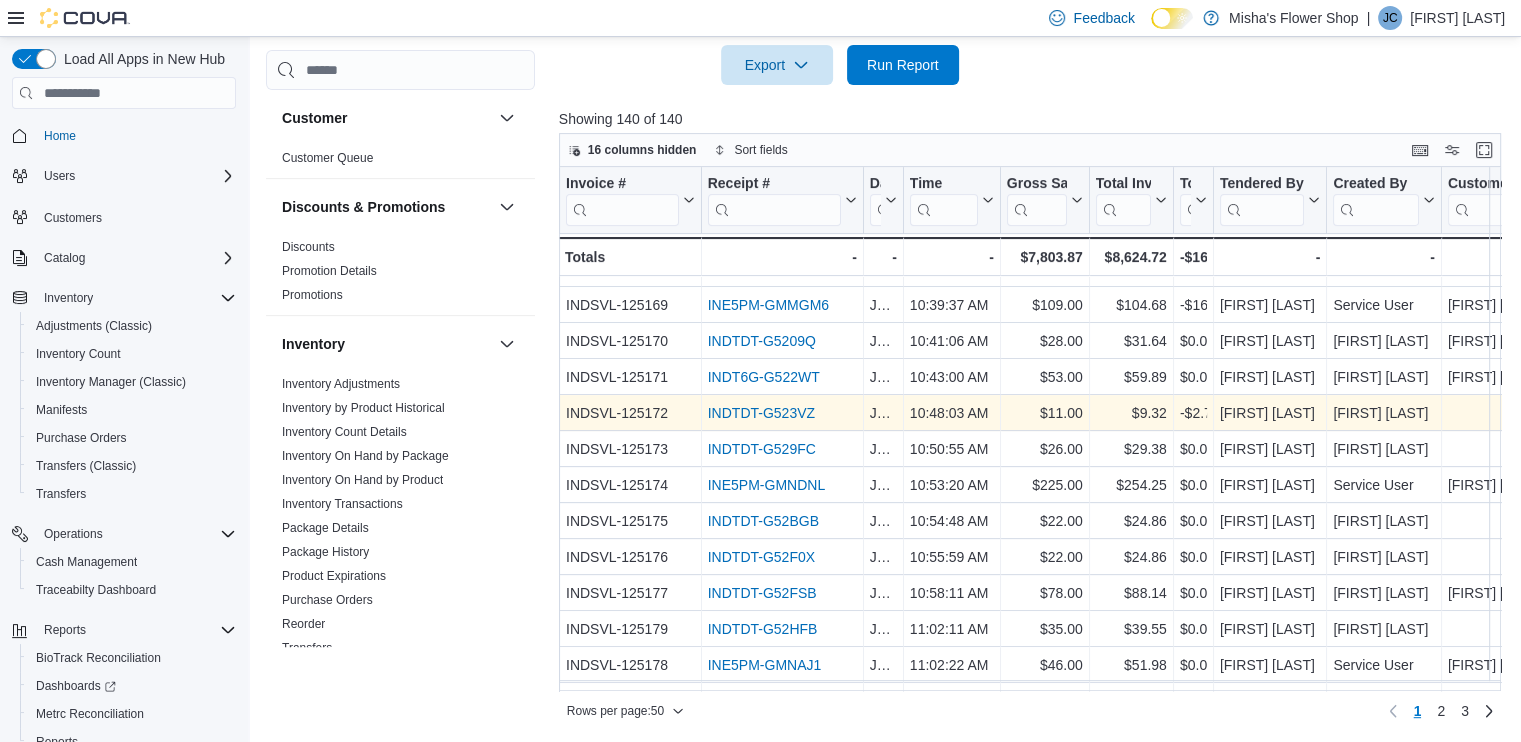 click on "INDTDT-G523VZ" at bounding box center [760, 413] 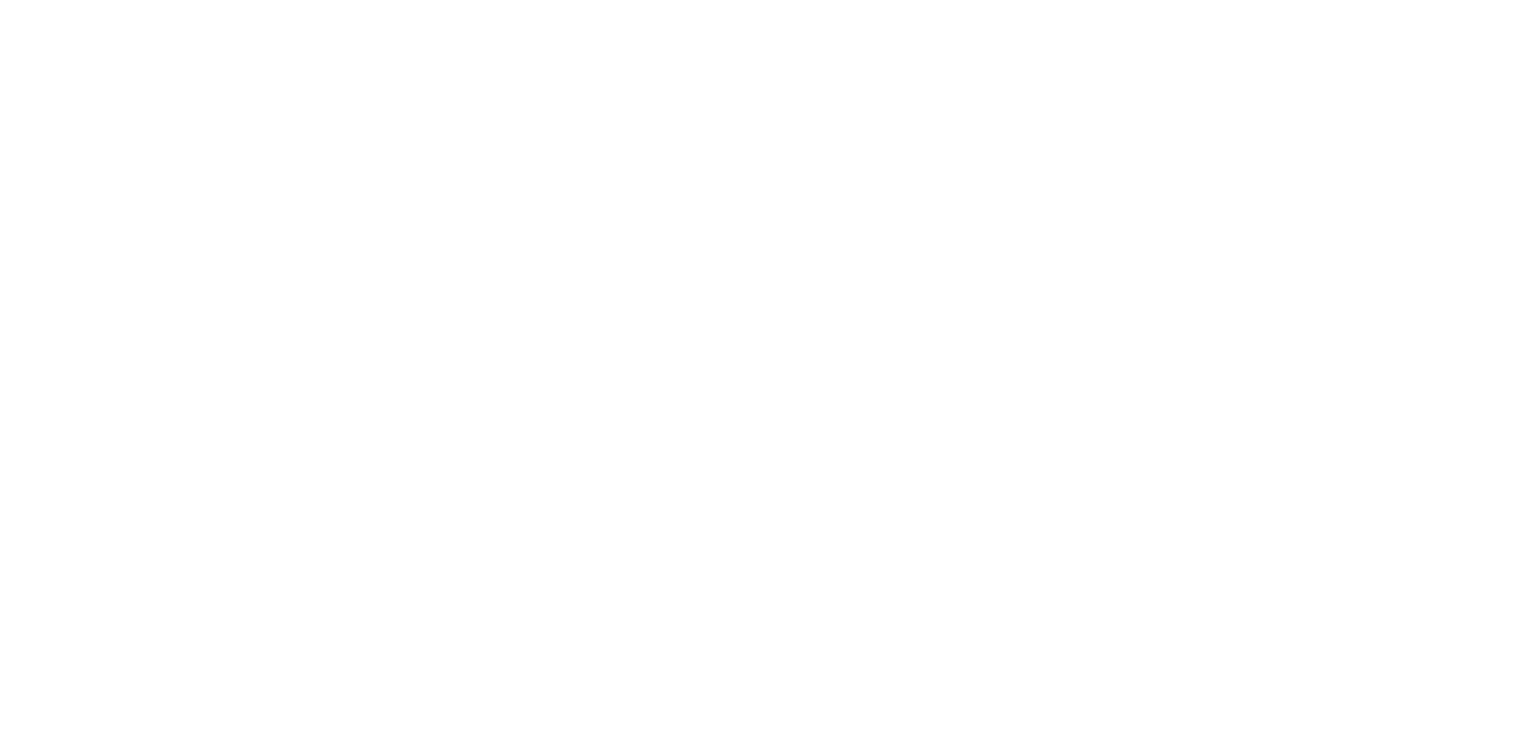 scroll, scrollTop: 0, scrollLeft: 0, axis: both 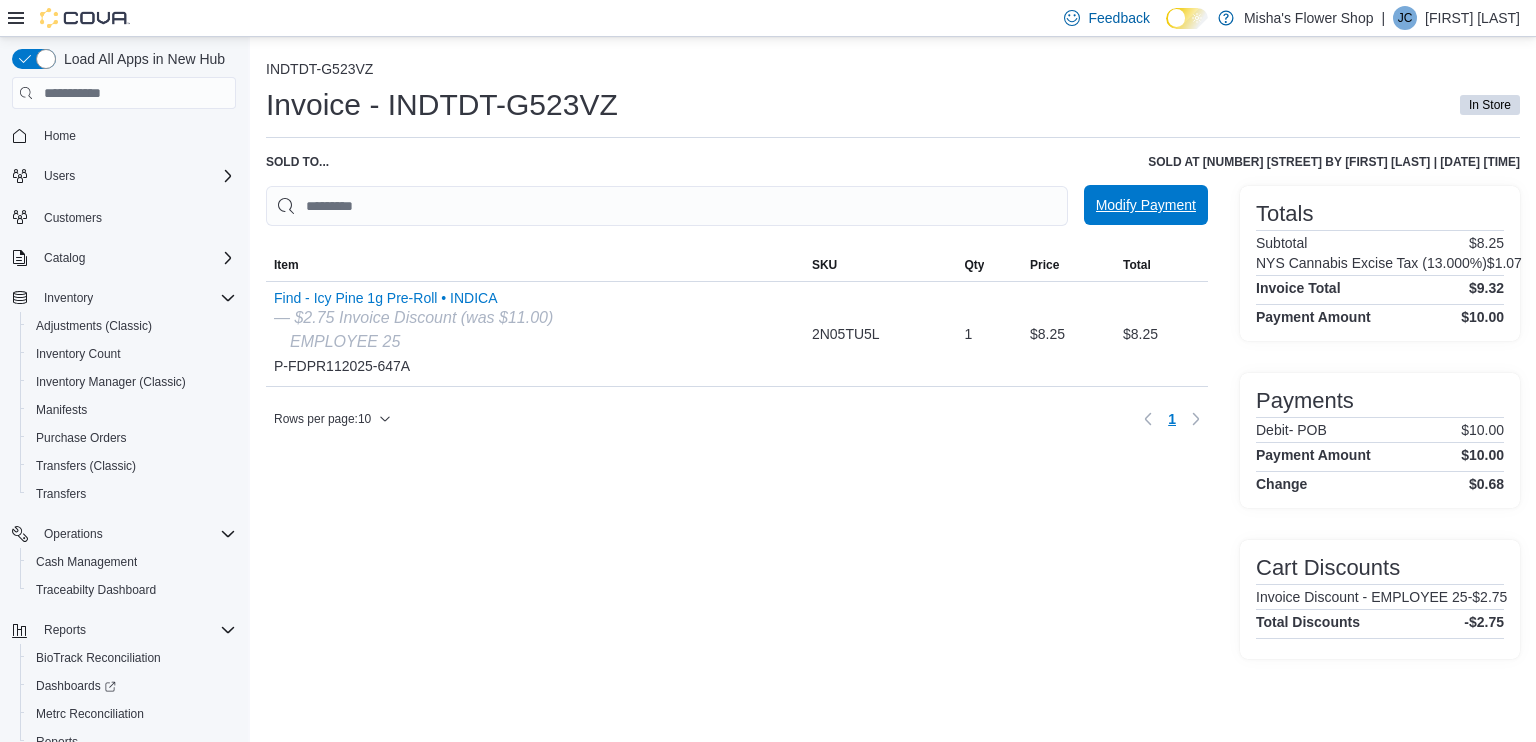 click on "Modify Payment" at bounding box center (1146, 205) 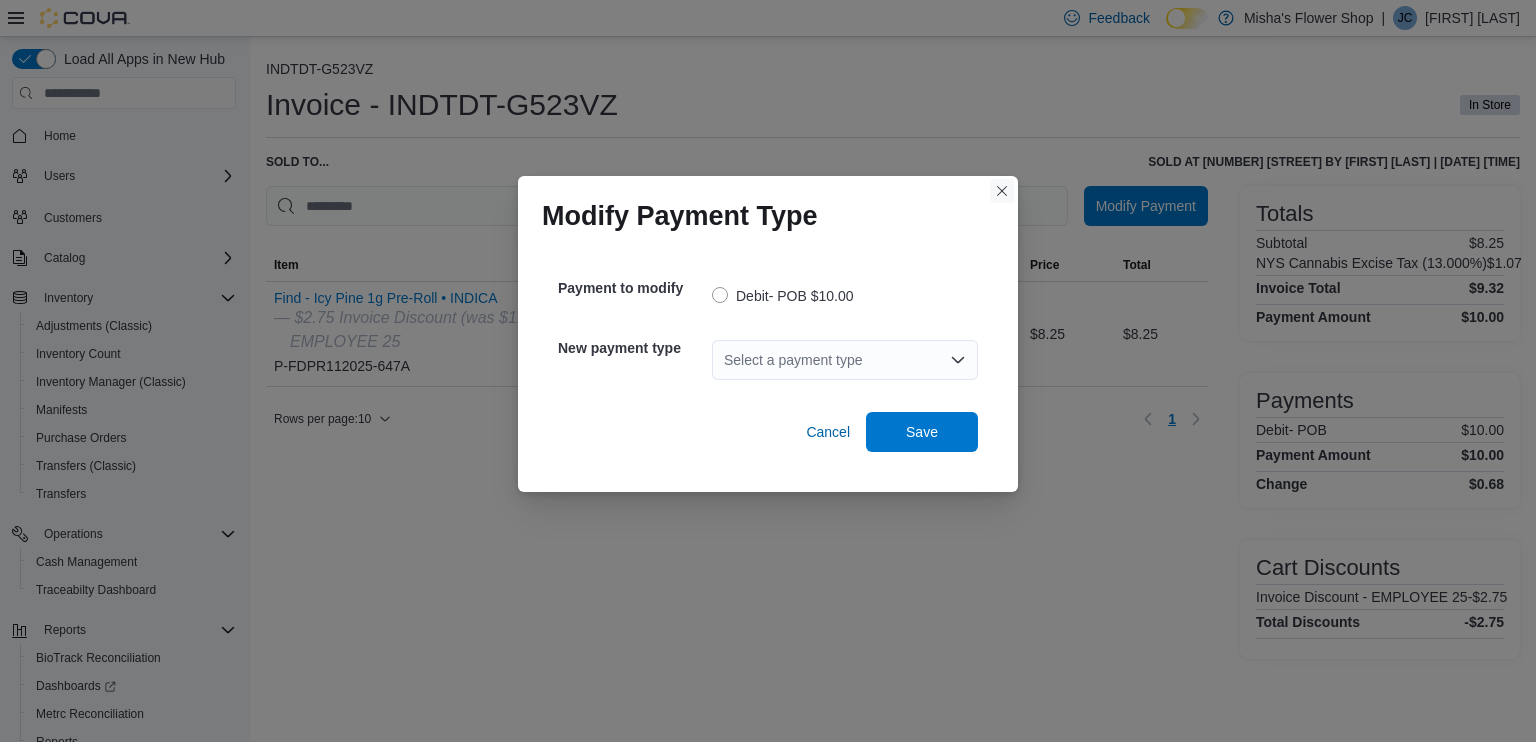 click at bounding box center [1002, 191] 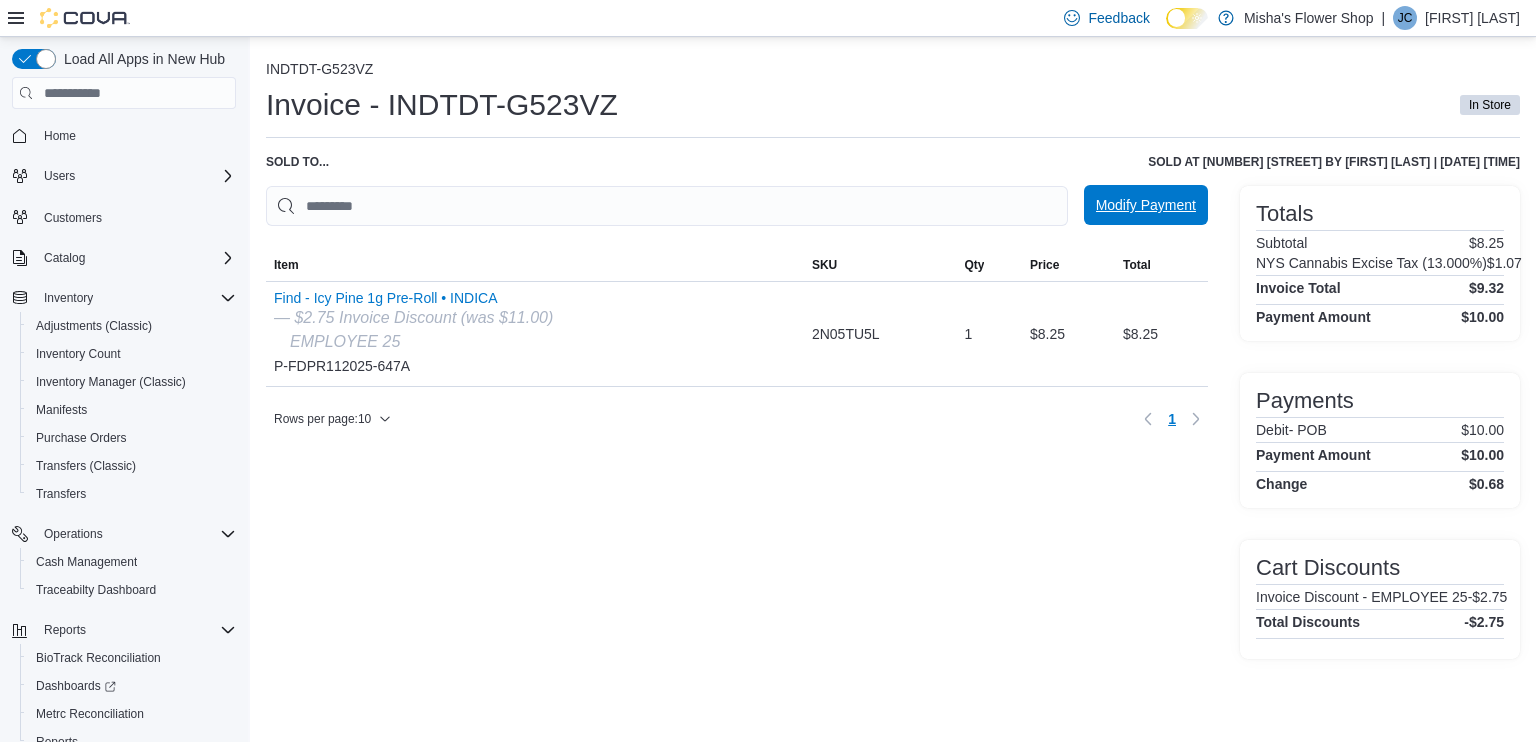 click on "Modify Payment" at bounding box center (1146, 205) 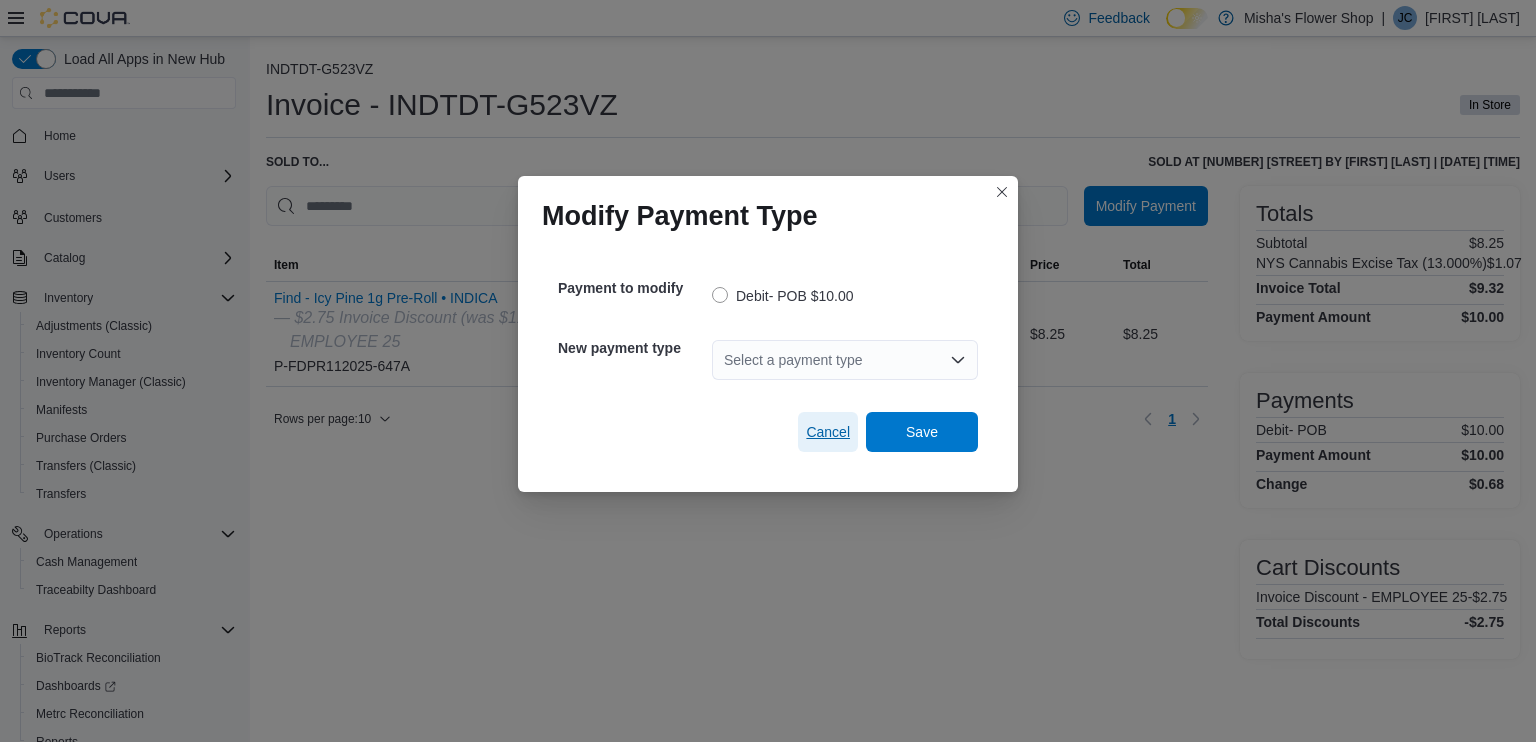 click on "Cancel" at bounding box center [828, 432] 